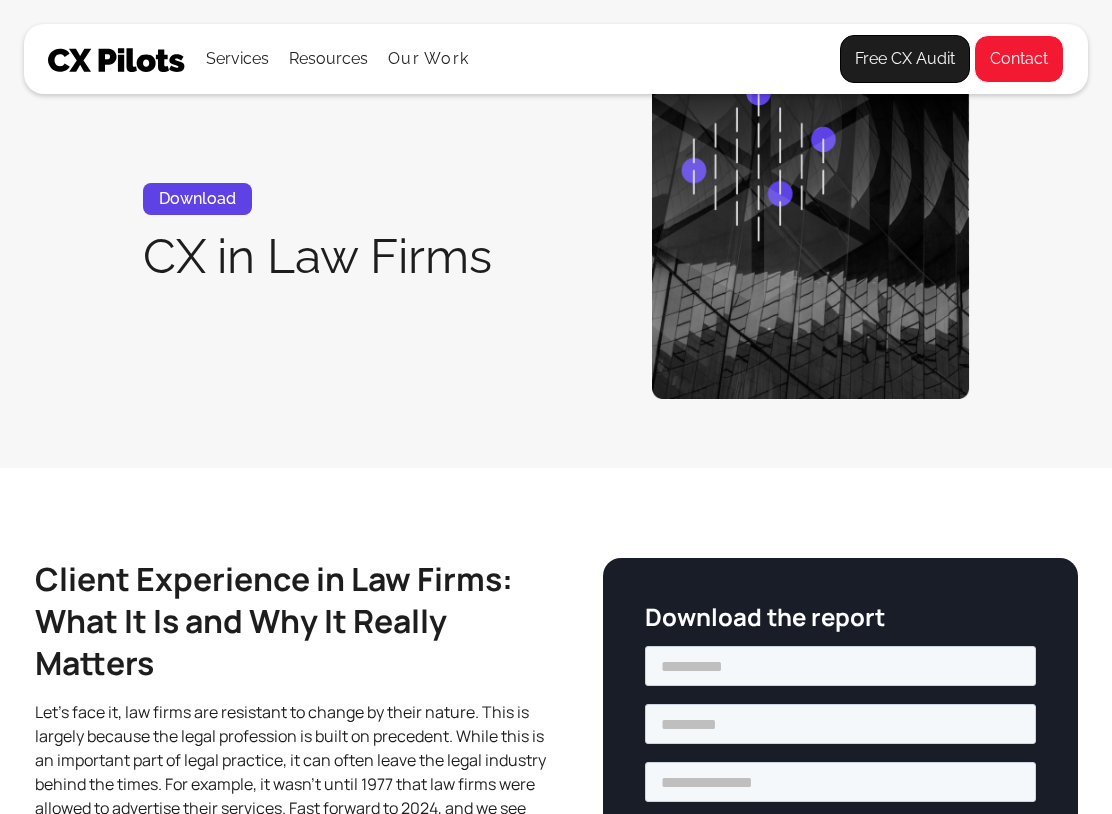 scroll, scrollTop: 0, scrollLeft: 0, axis: both 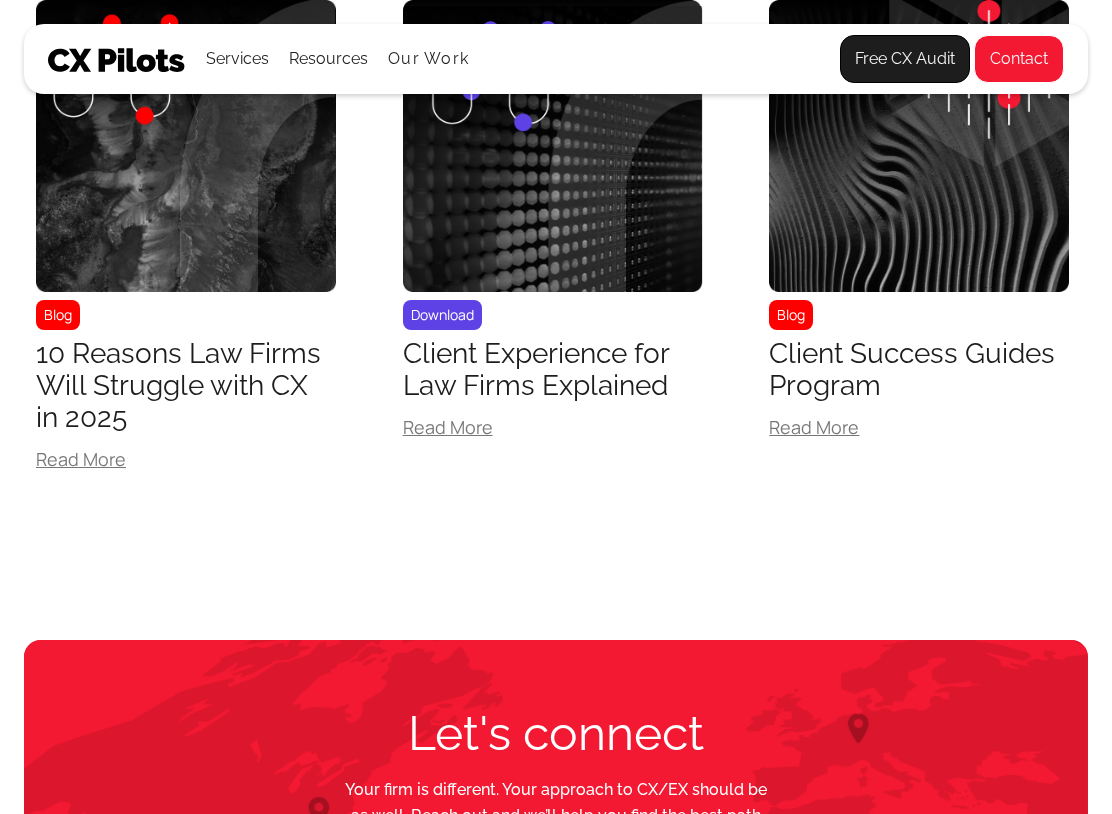 click on "10 Reasons Law Firms Will Struggle with CX in 2025" at bounding box center (186, 386) 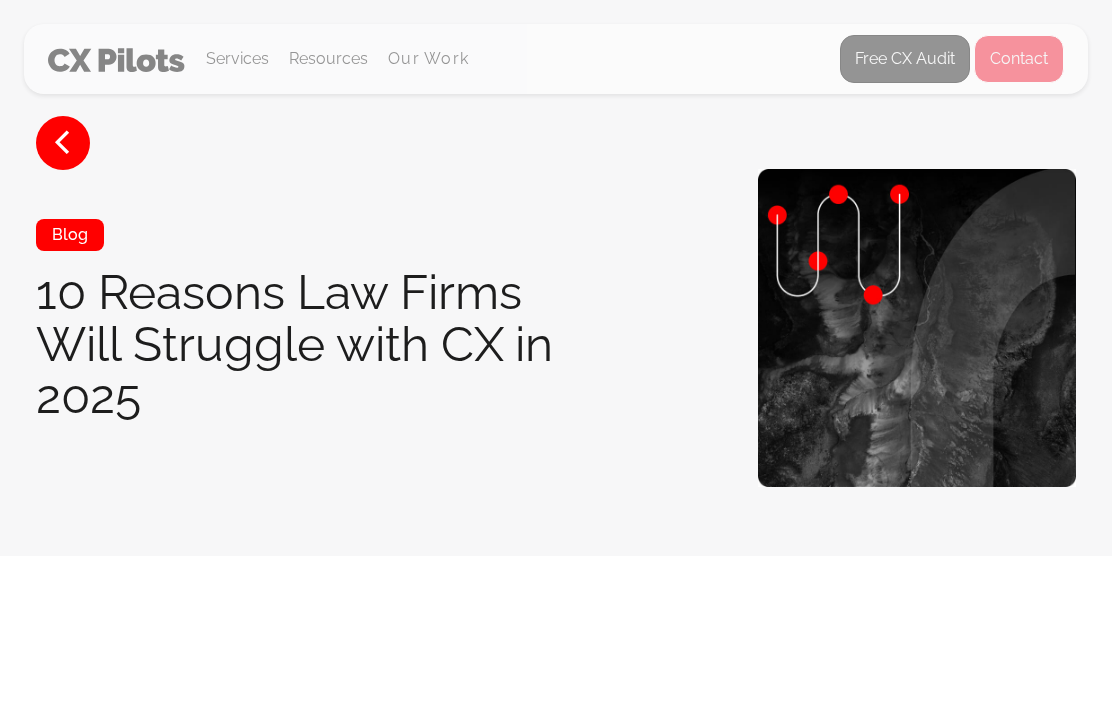 scroll, scrollTop: 0, scrollLeft: 0, axis: both 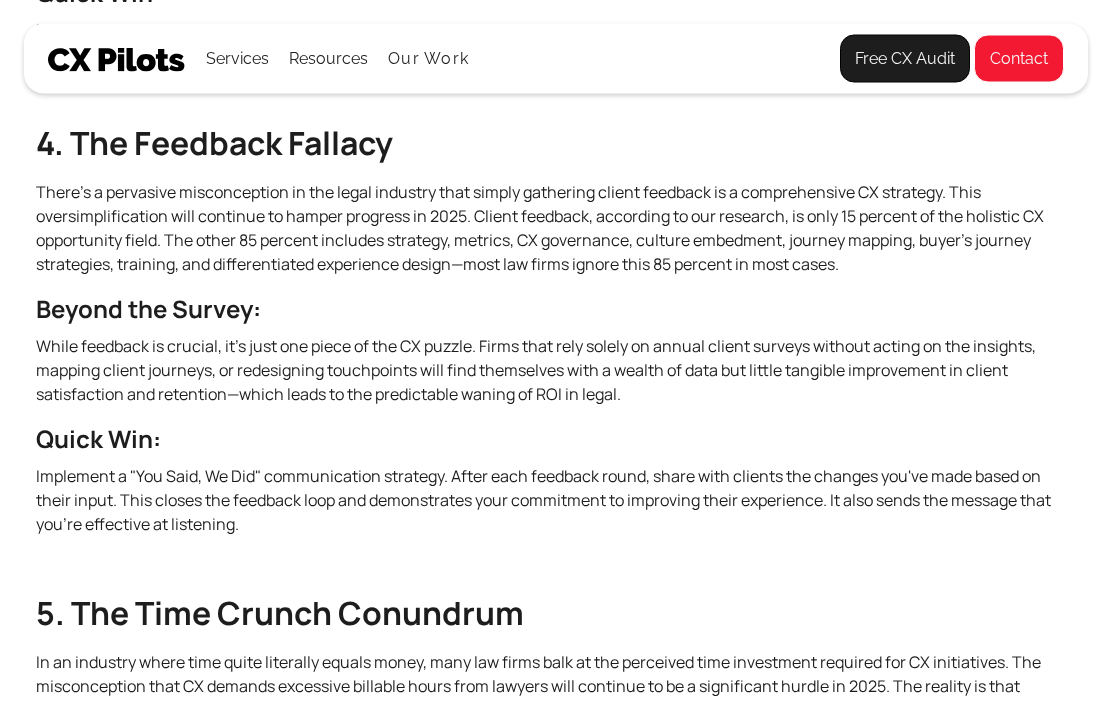 click on "Services" at bounding box center (237, 59) 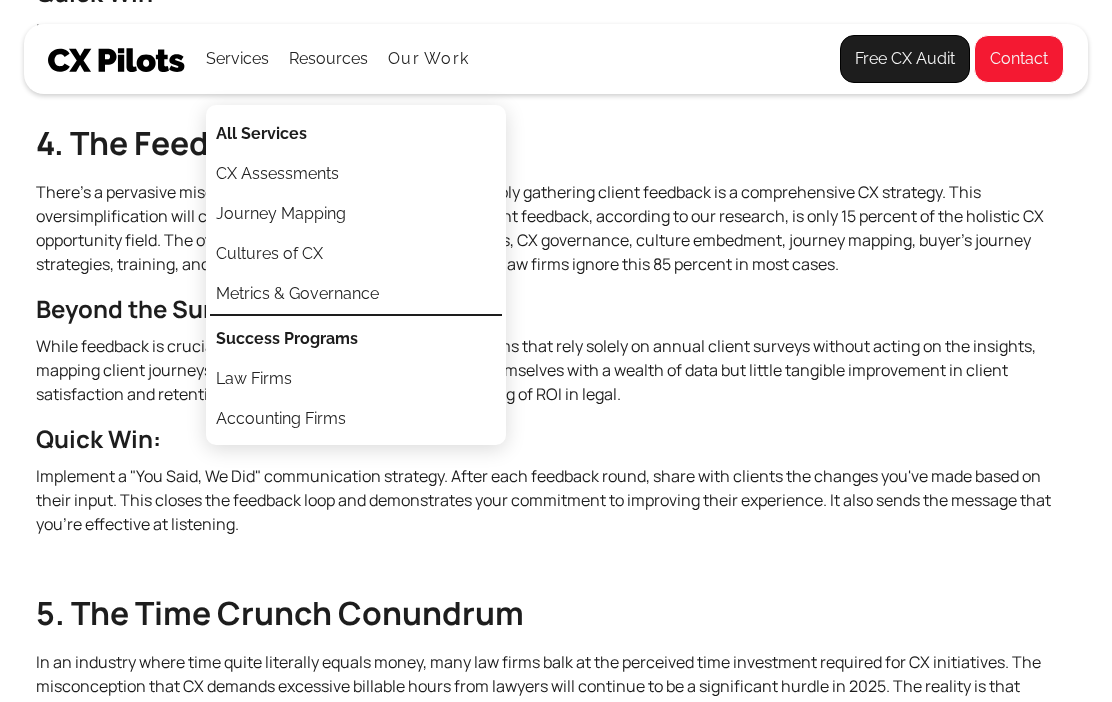 click on "Metrics & Governance" at bounding box center [297, 295] 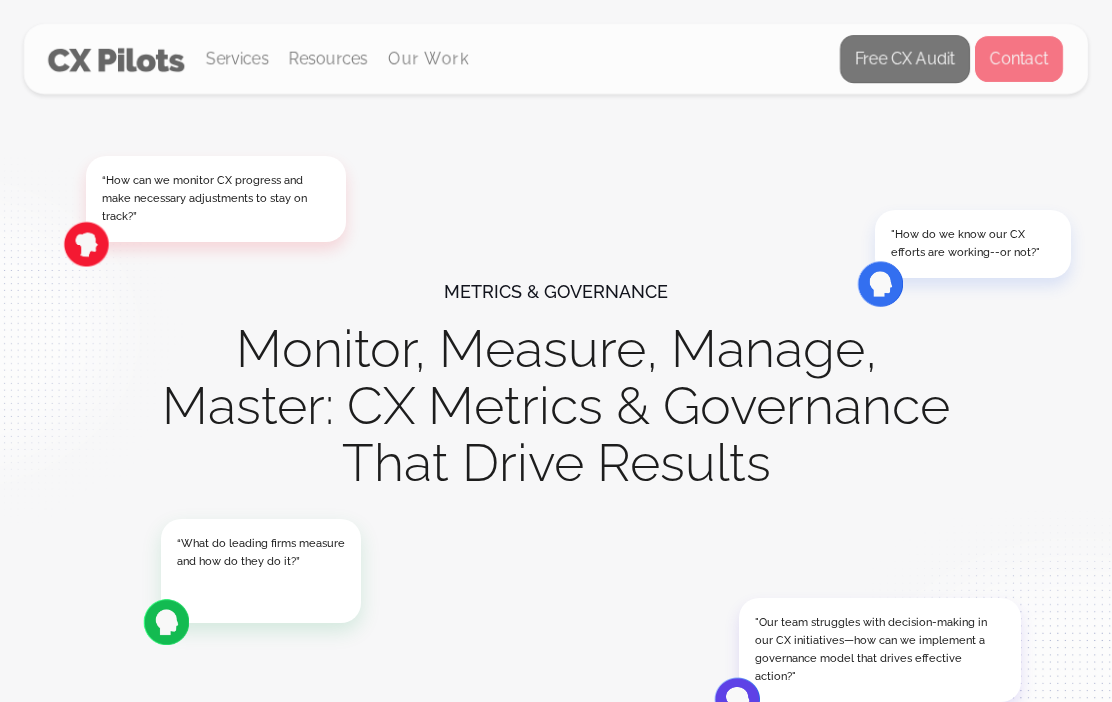 scroll, scrollTop: 0, scrollLeft: 0, axis: both 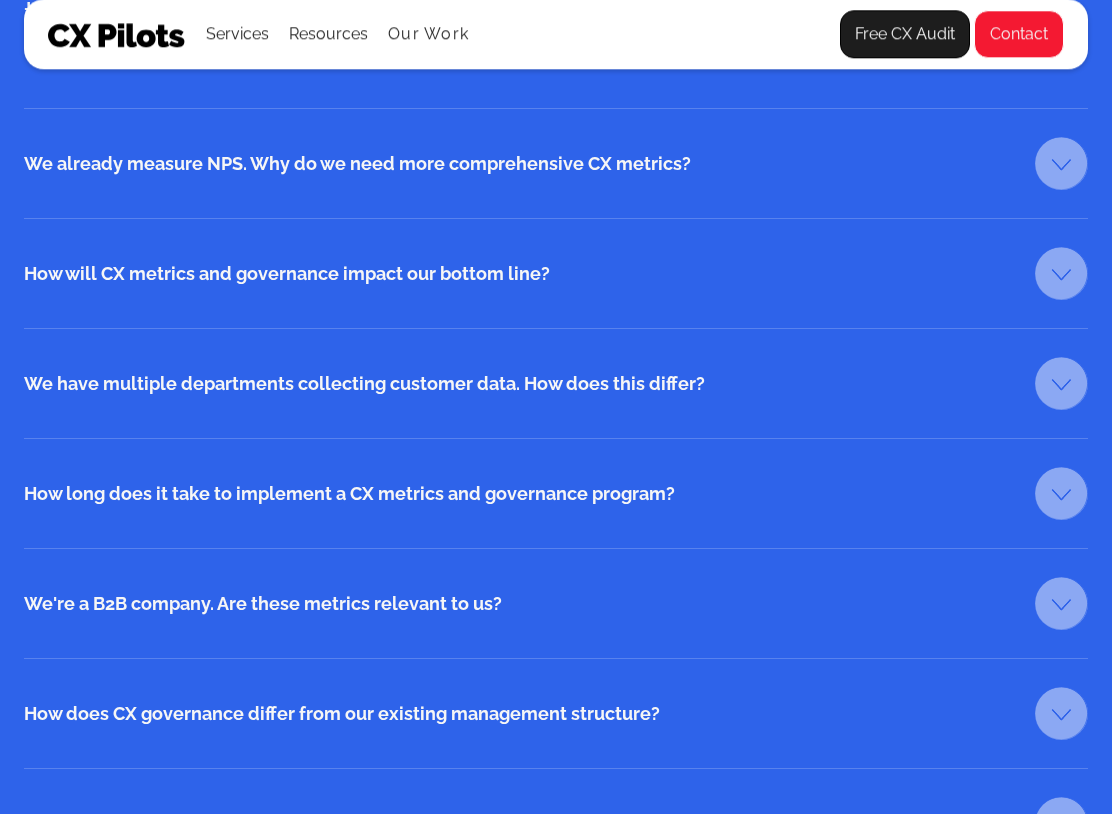 click at bounding box center (1061, 274) 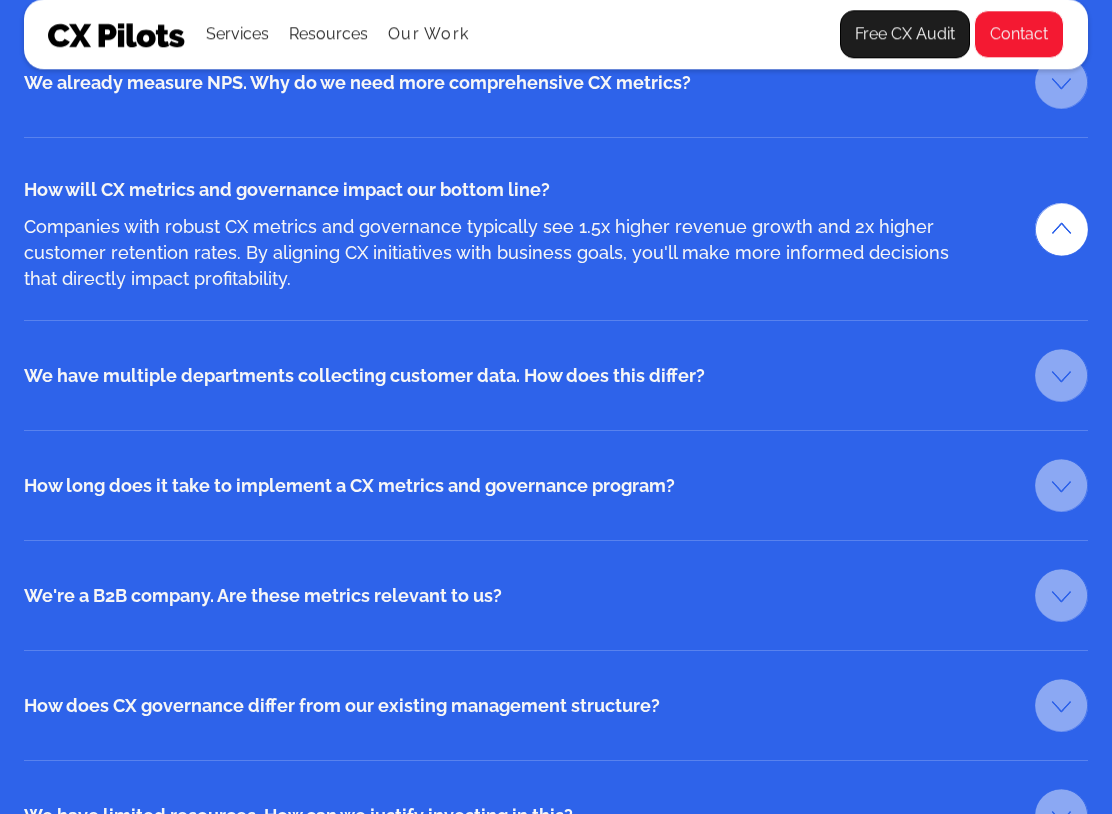 scroll, scrollTop: 3282, scrollLeft: 0, axis: vertical 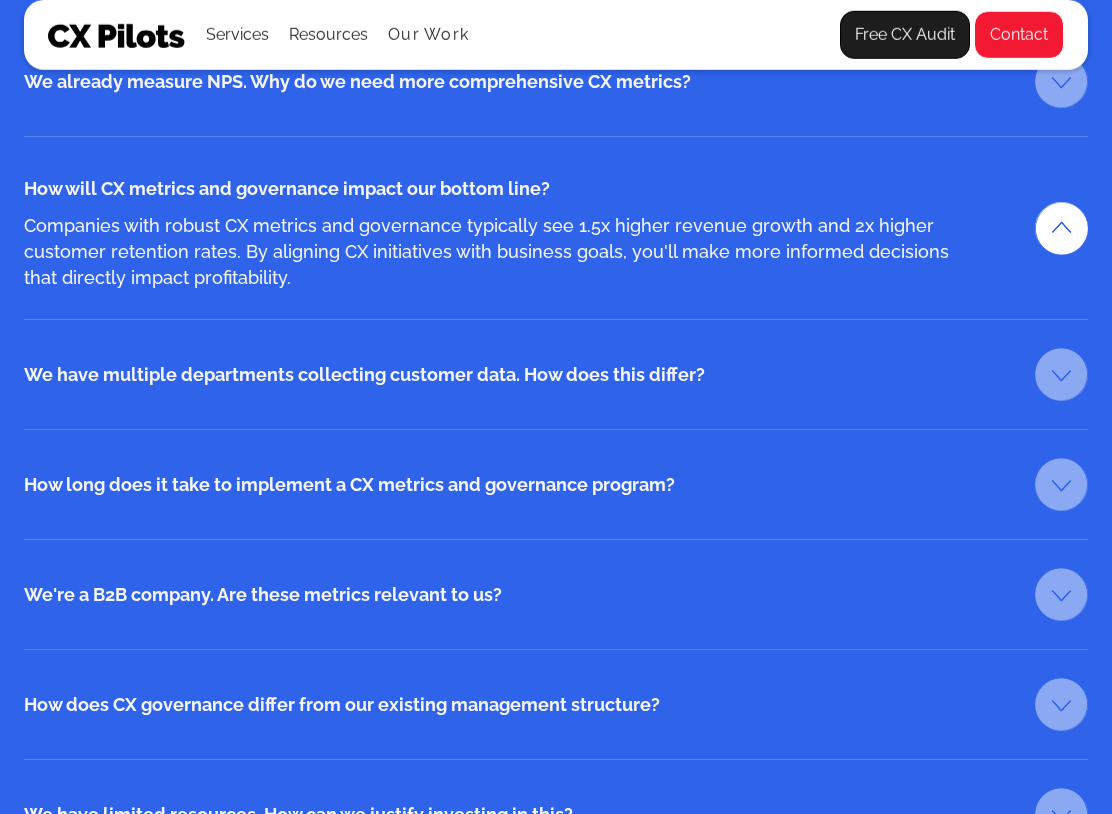 click at bounding box center [1061, 374] 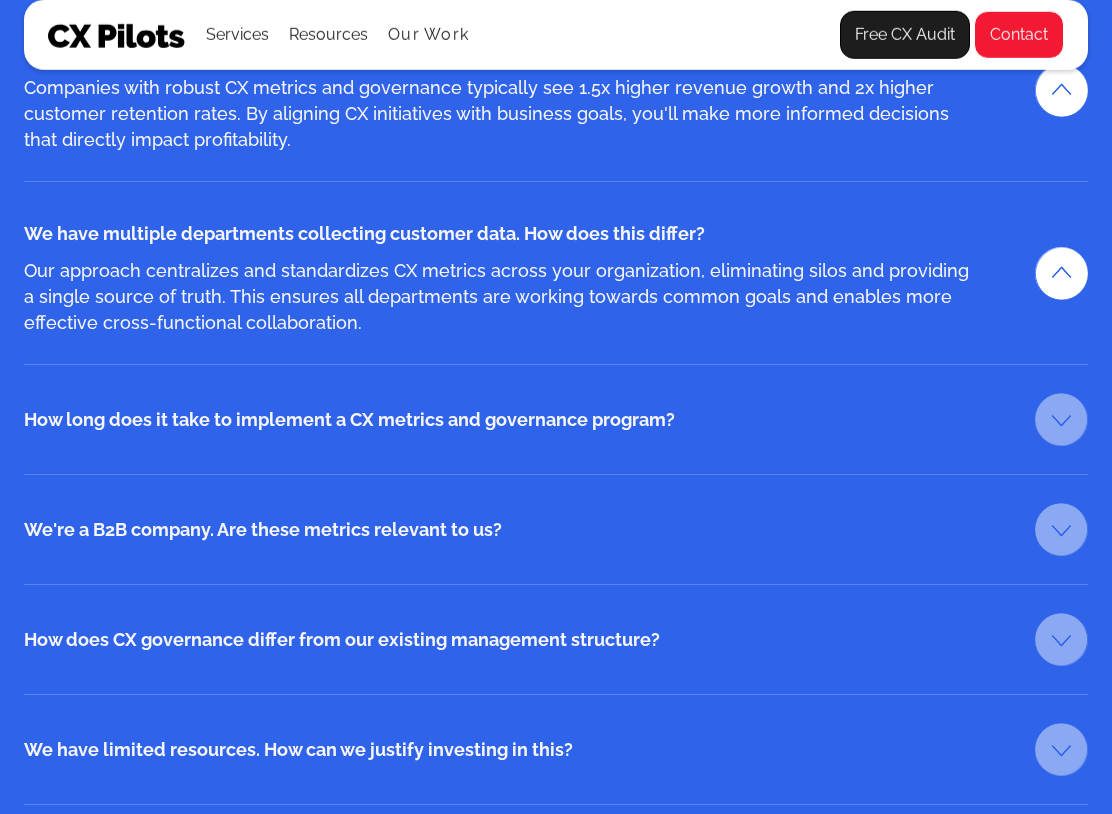 scroll, scrollTop: 3429, scrollLeft: 0, axis: vertical 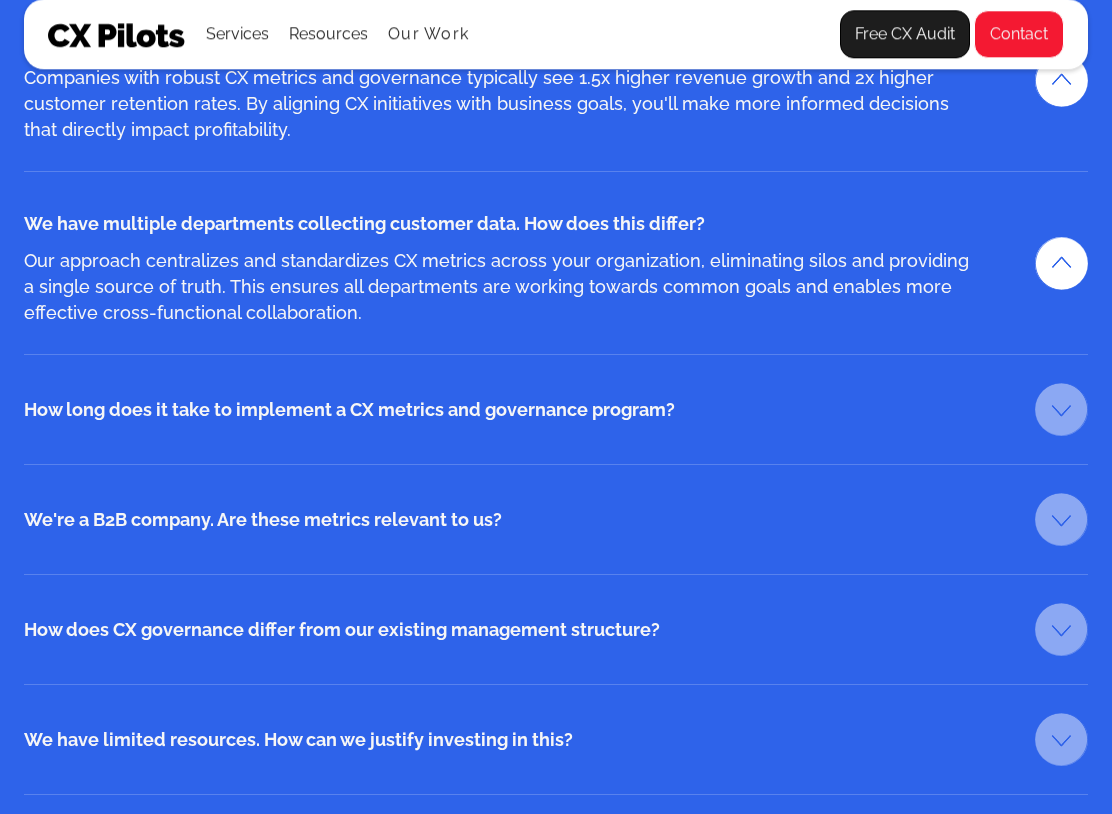 click at bounding box center (1061, 410) 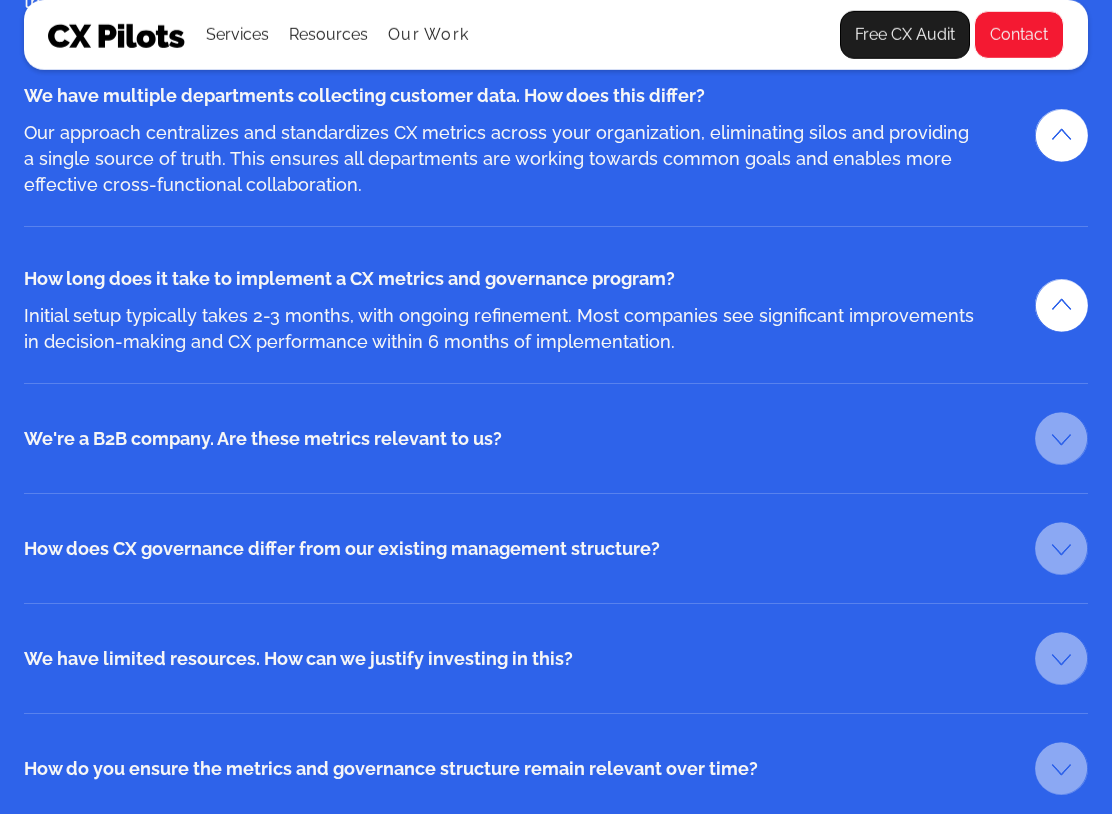 scroll, scrollTop: 3574, scrollLeft: 0, axis: vertical 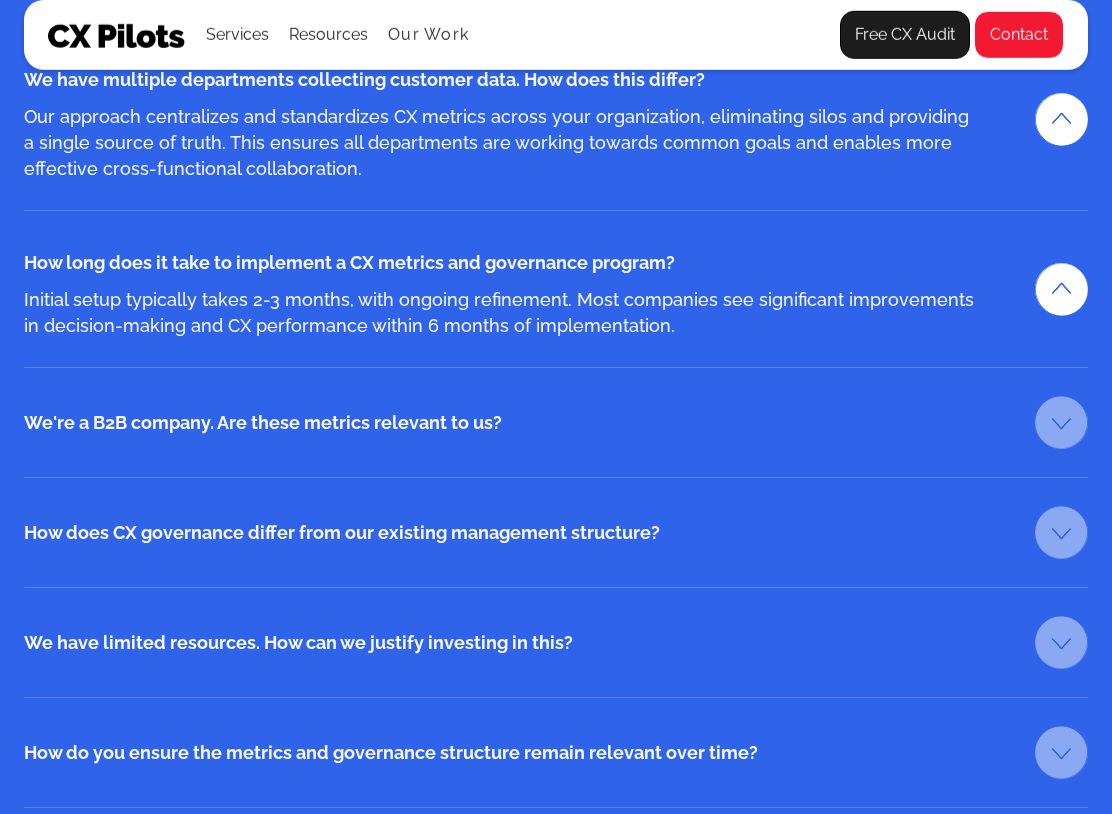 click at bounding box center [1061, 422] 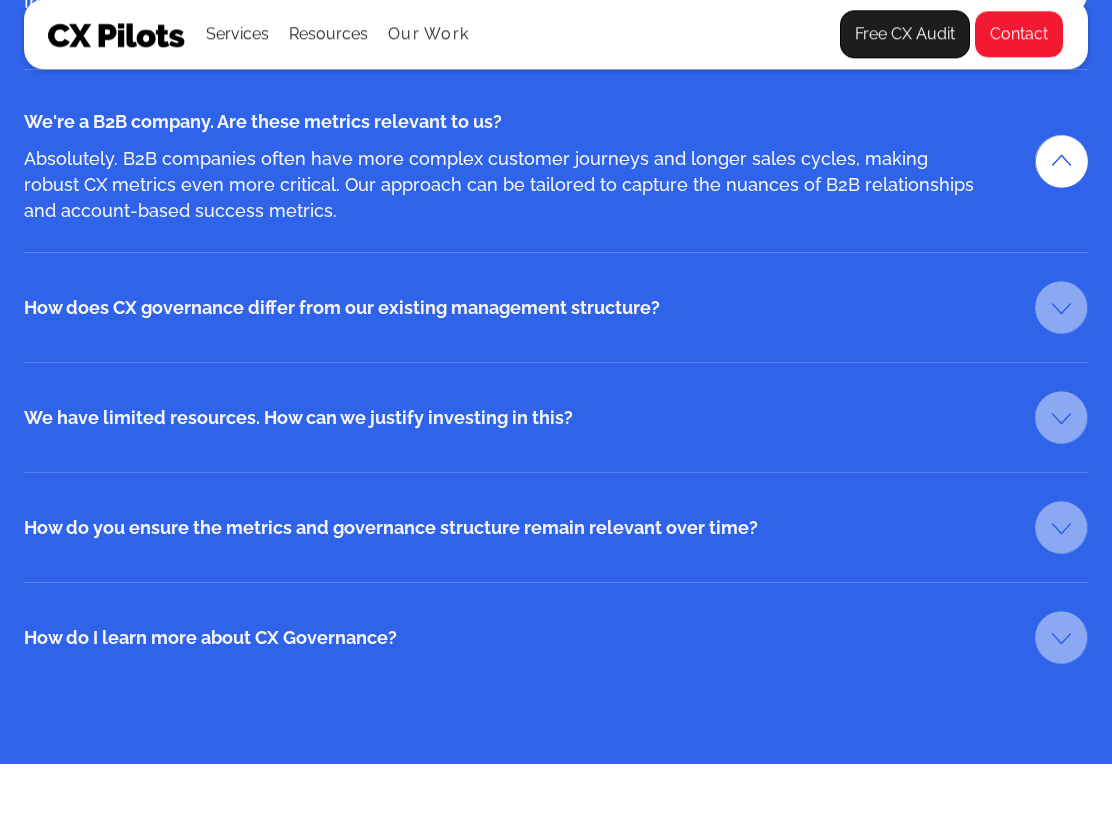 click at bounding box center [1061, 308] 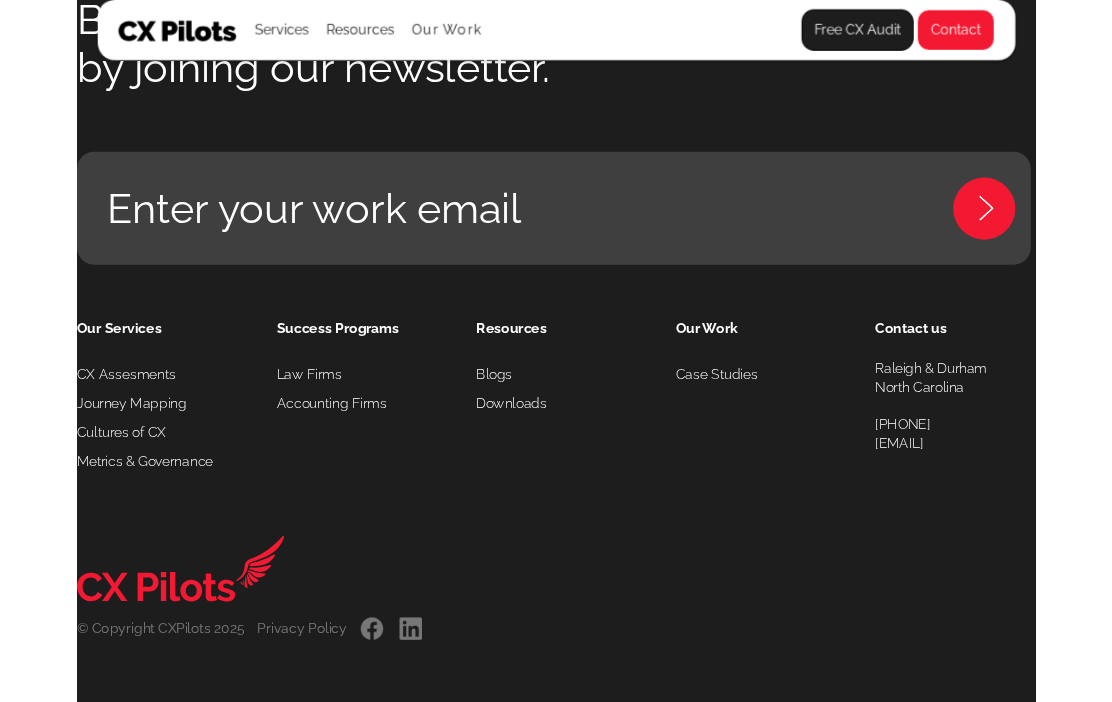 scroll, scrollTop: 5882, scrollLeft: 0, axis: vertical 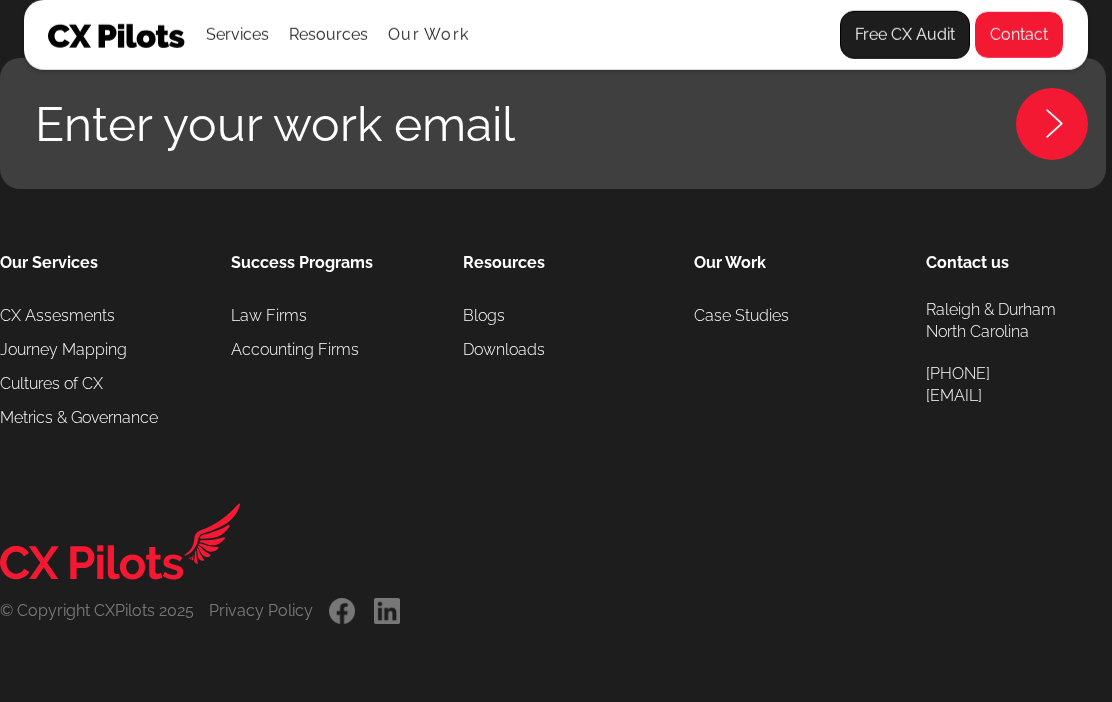 click on "Case Studies" at bounding box center [741, 316] 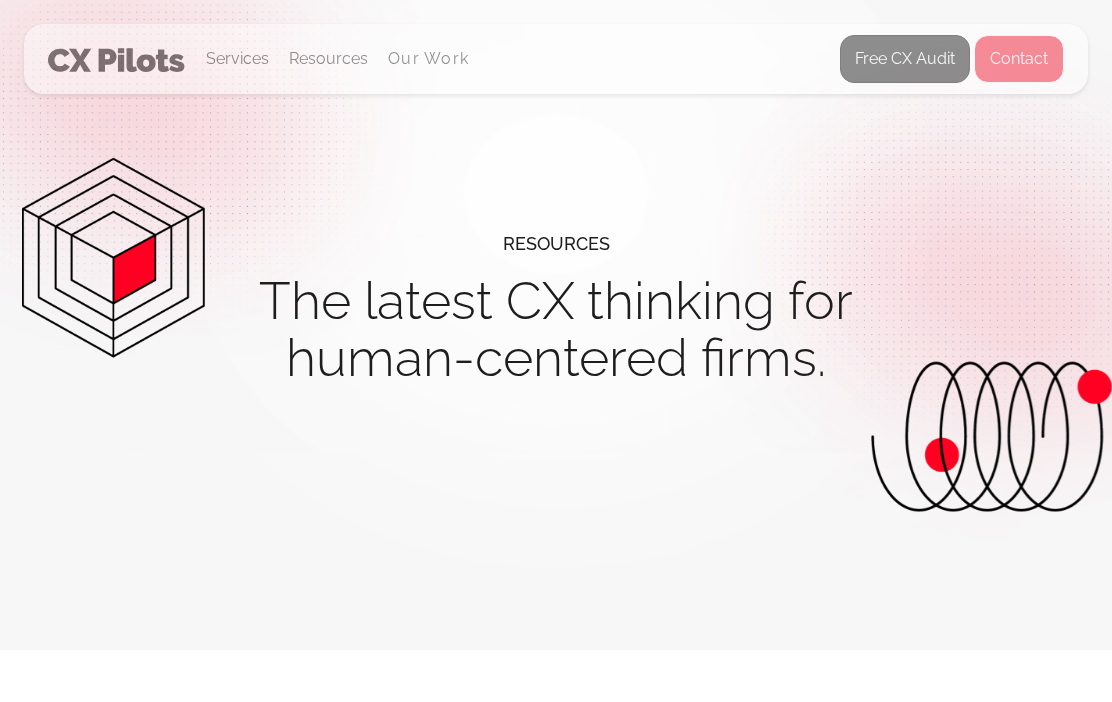 scroll, scrollTop: 0, scrollLeft: 0, axis: both 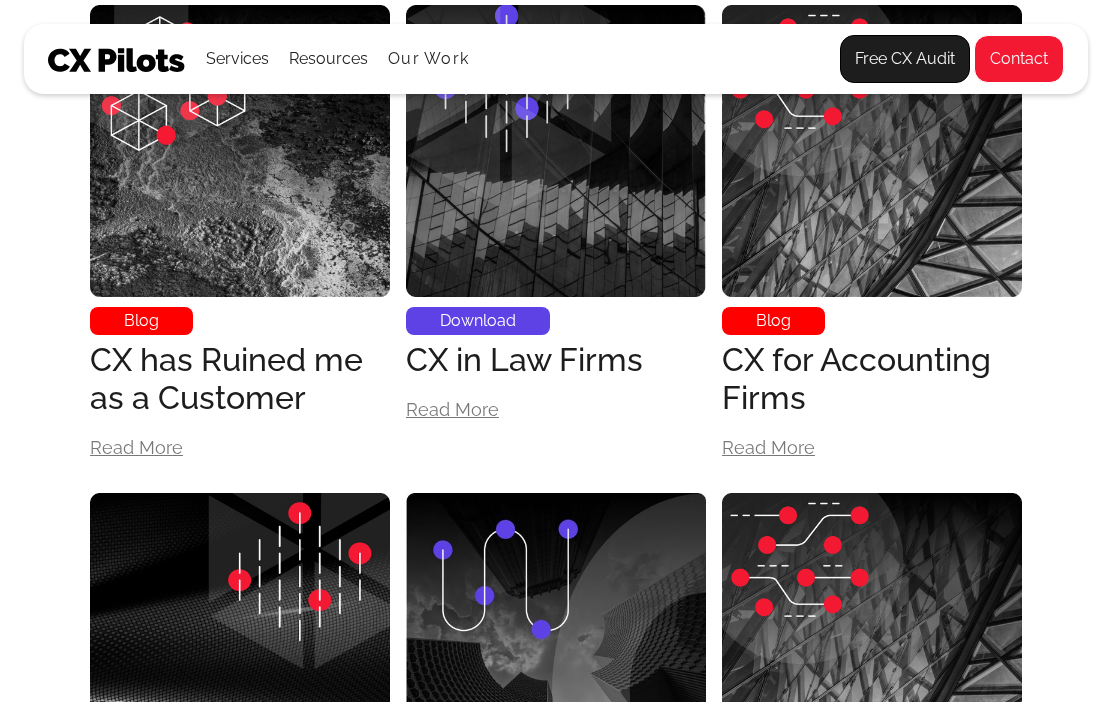 click at bounding box center [556, 151] 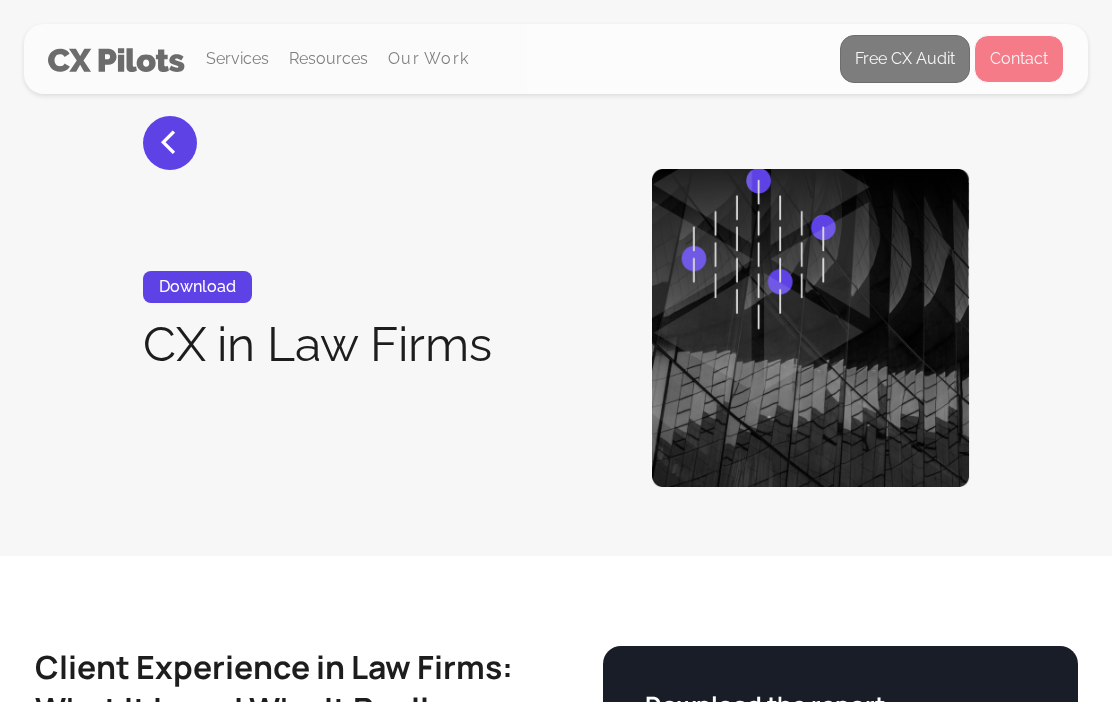 scroll, scrollTop: 0, scrollLeft: 0, axis: both 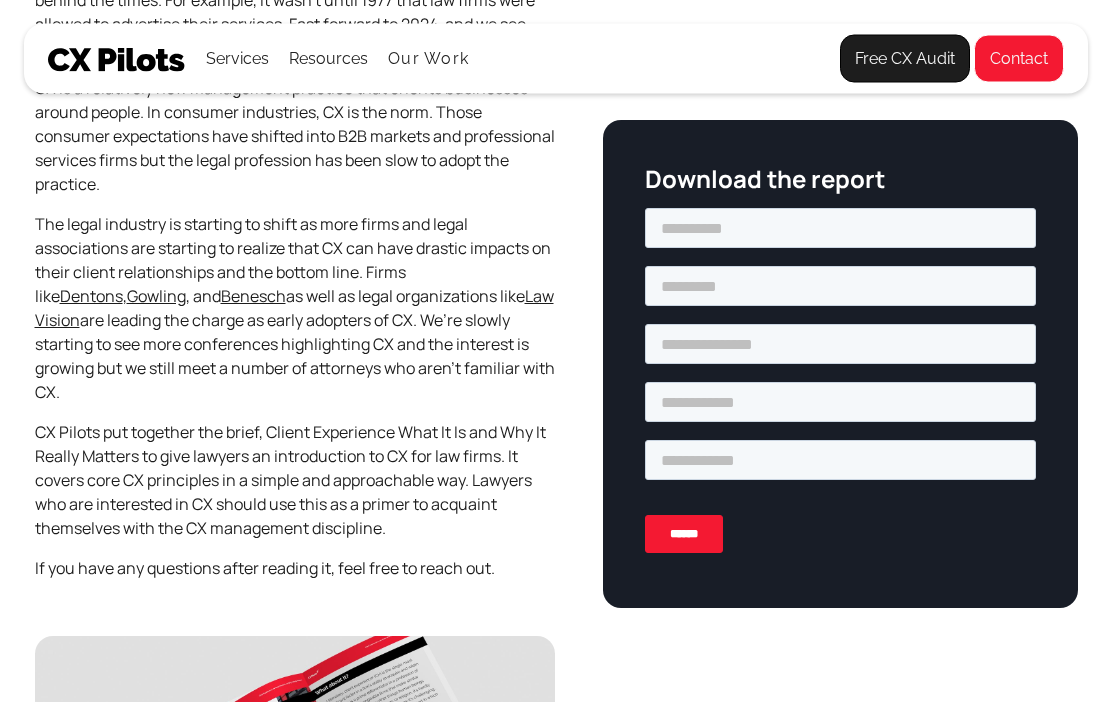 click on "Our Work" at bounding box center [428, 59] 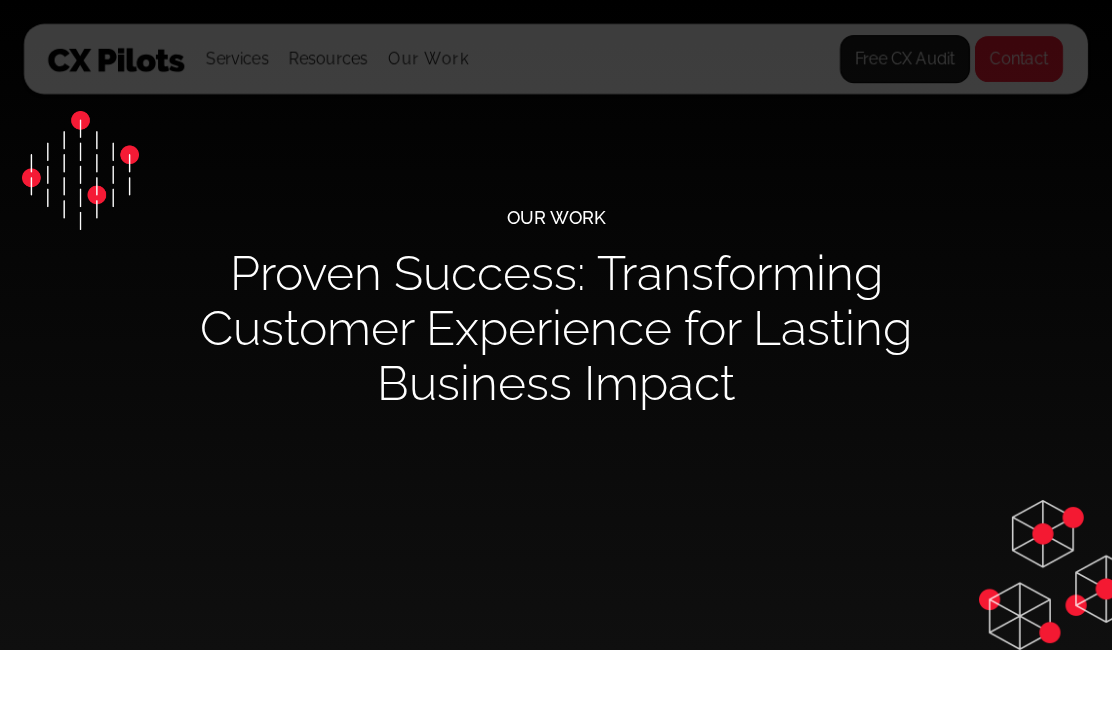 scroll, scrollTop: 0, scrollLeft: 0, axis: both 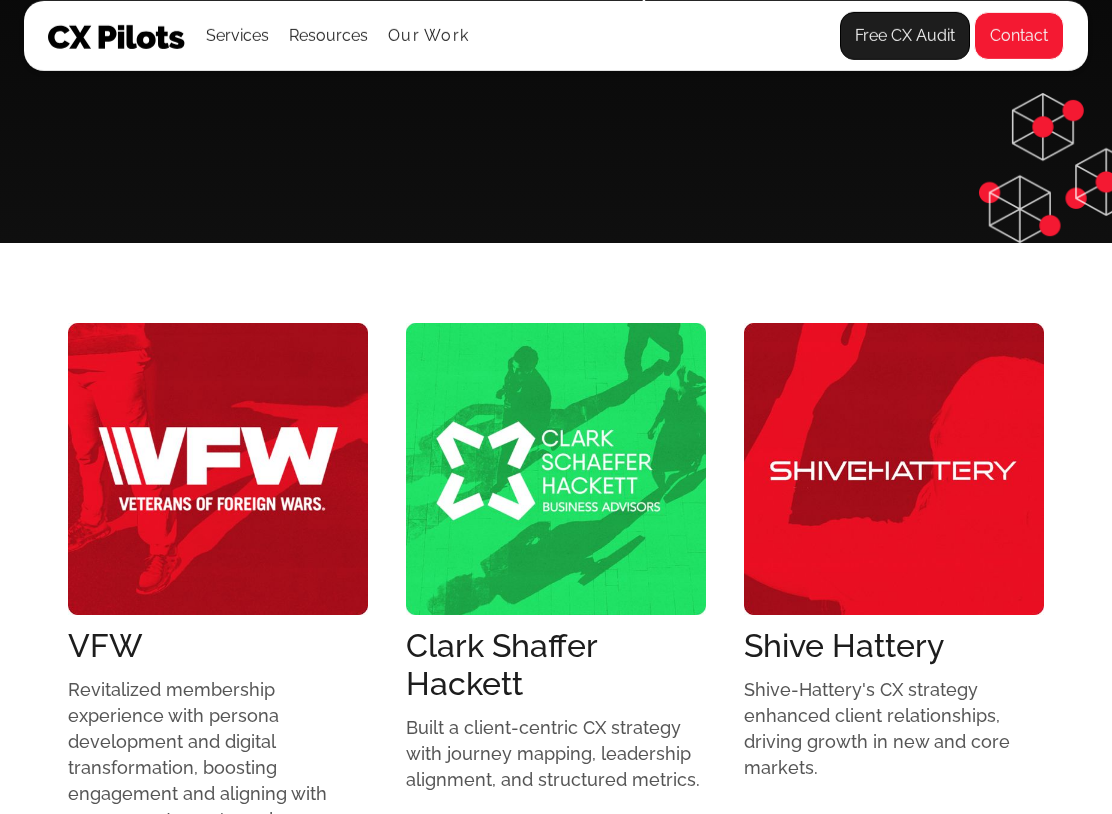 click at bounding box center [894, 469] 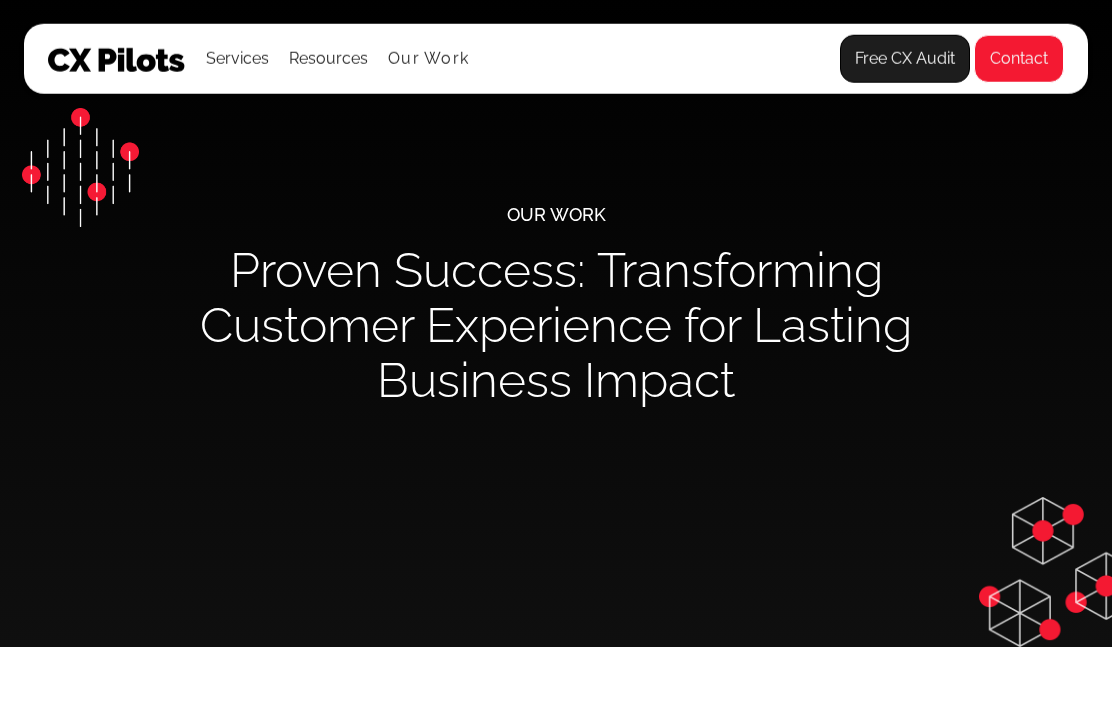 scroll, scrollTop: 0, scrollLeft: 0, axis: both 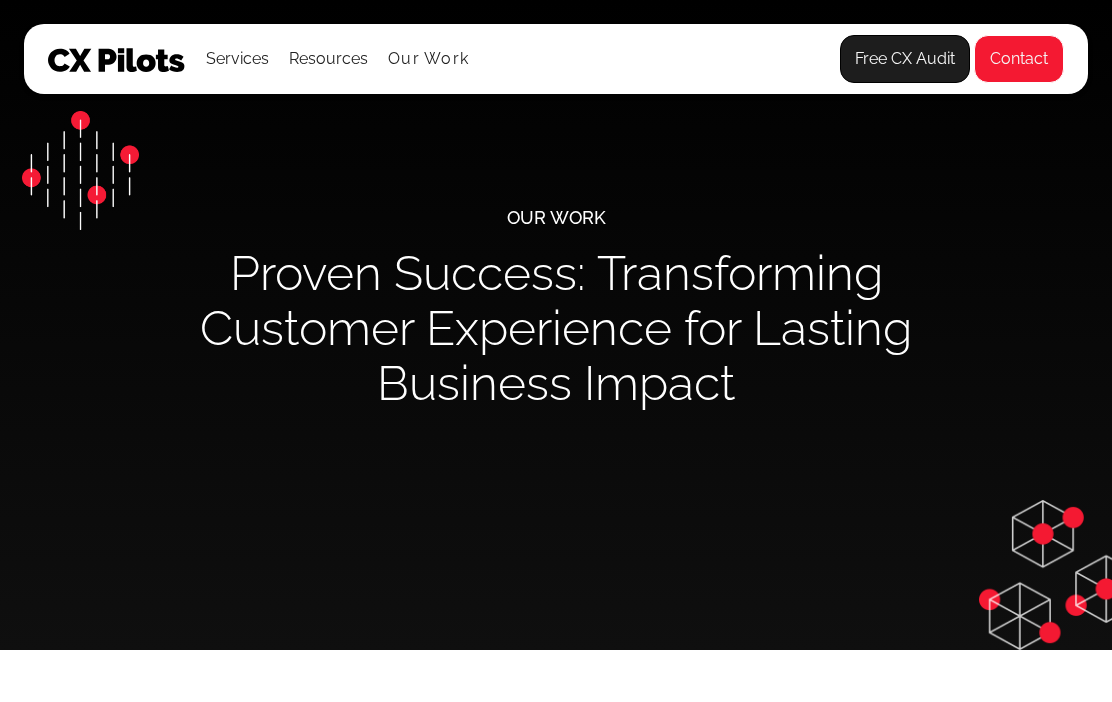 click on "Services" at bounding box center (237, 59) 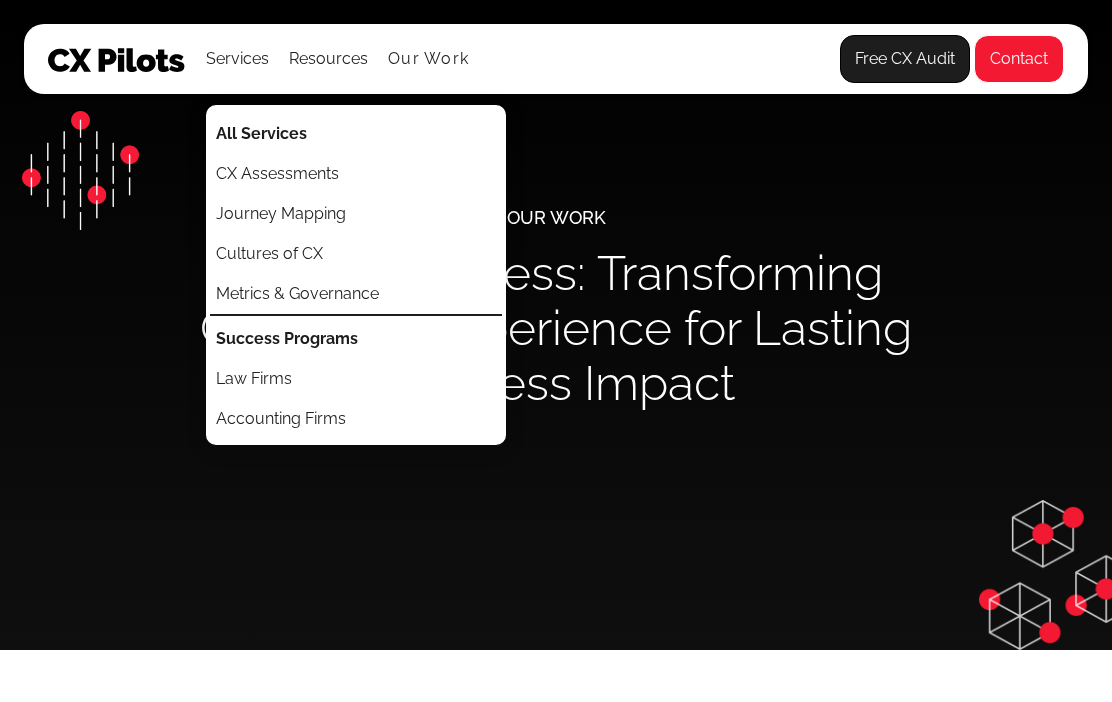 click on "Resources" at bounding box center (328, 59) 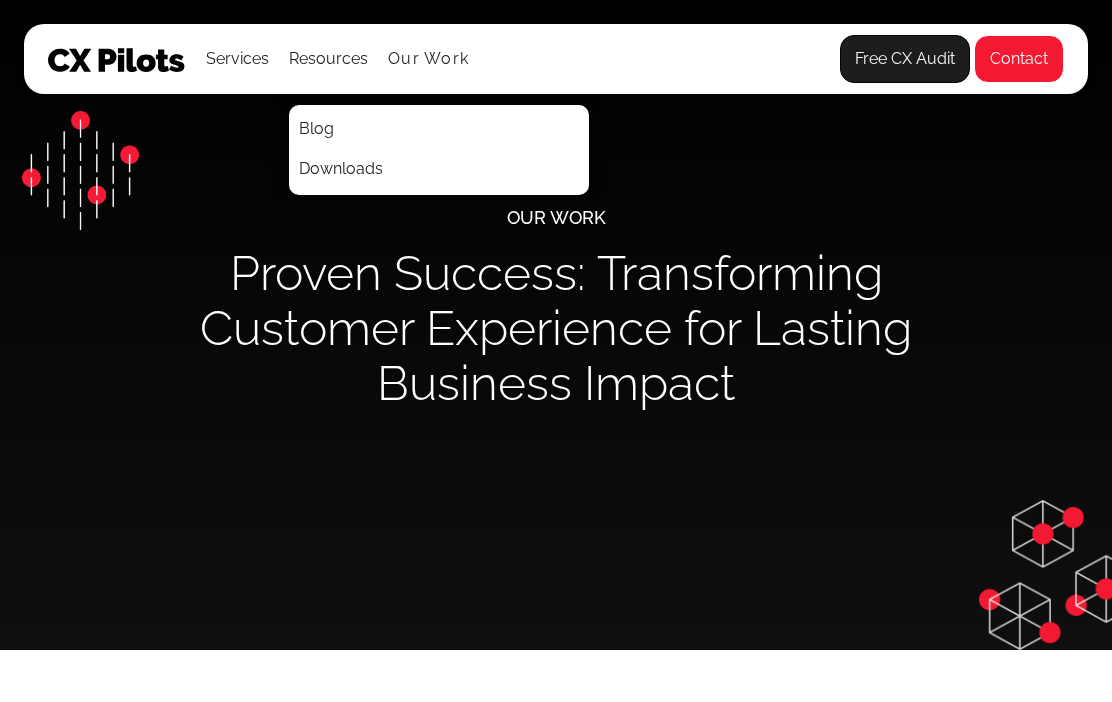 click on "Our Work" at bounding box center (428, 59) 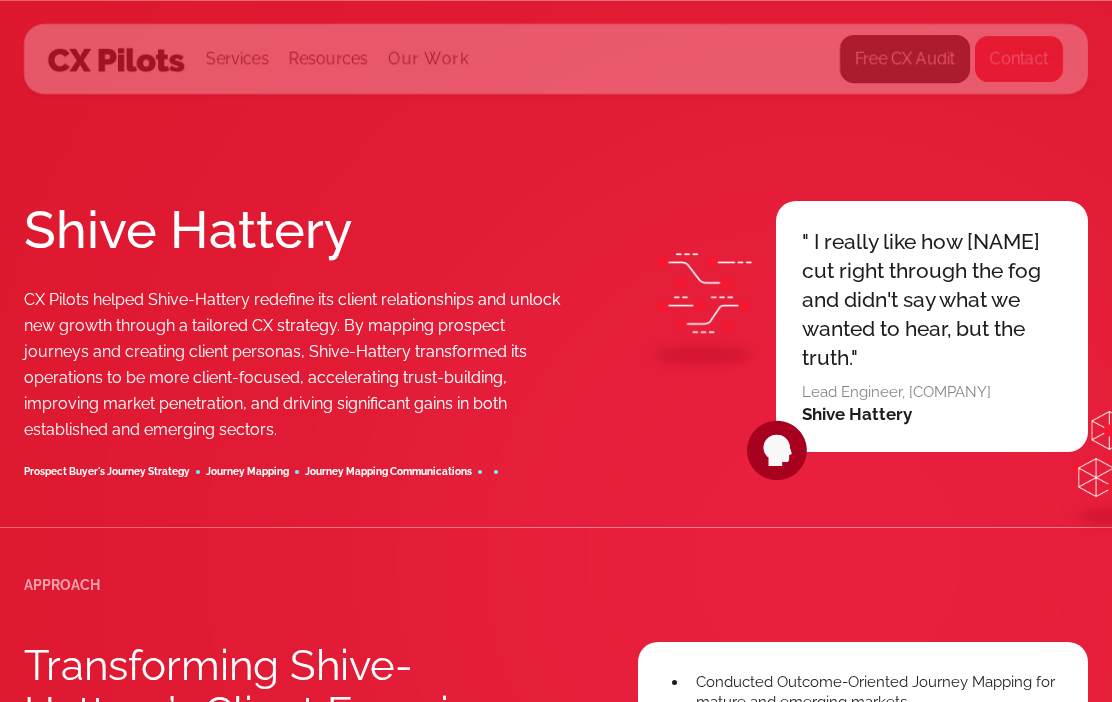 scroll, scrollTop: 0, scrollLeft: 0, axis: both 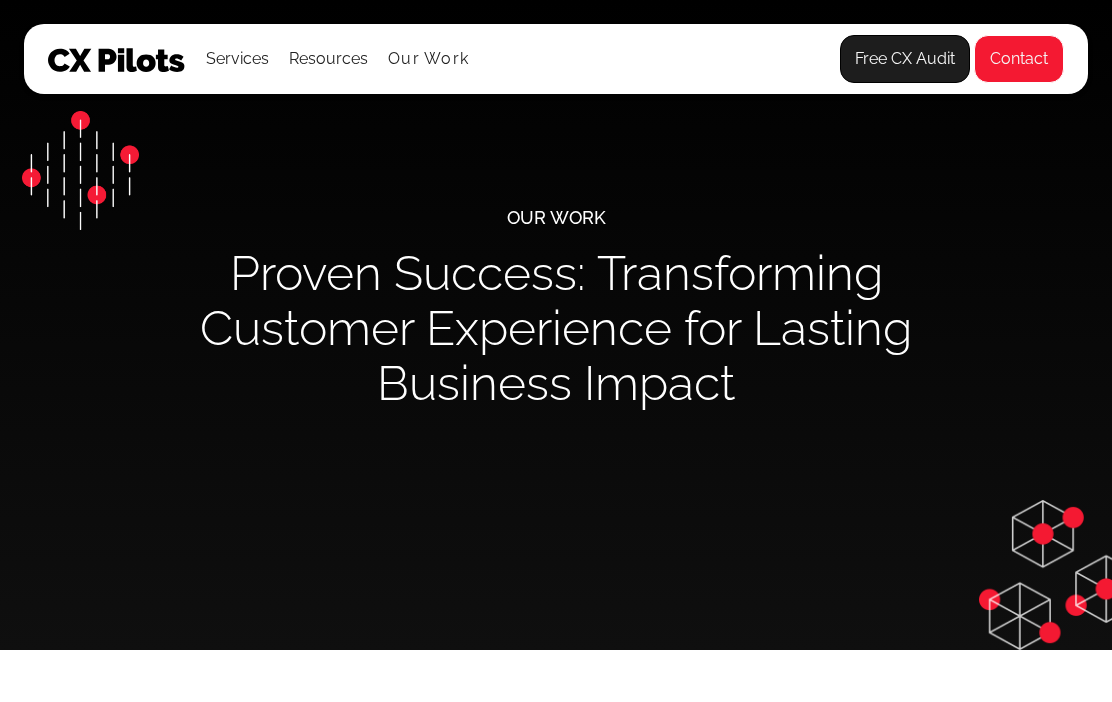 click on "Services All Services CX Assessments Journey Mapping Cultures of CX Metrics & Governance Success Programs Law Firms Accounting Firms Trainings Empathy Training Resources Blog Downloads Glossary Our Work Company Careers FAQ" at bounding box center (440, 59) 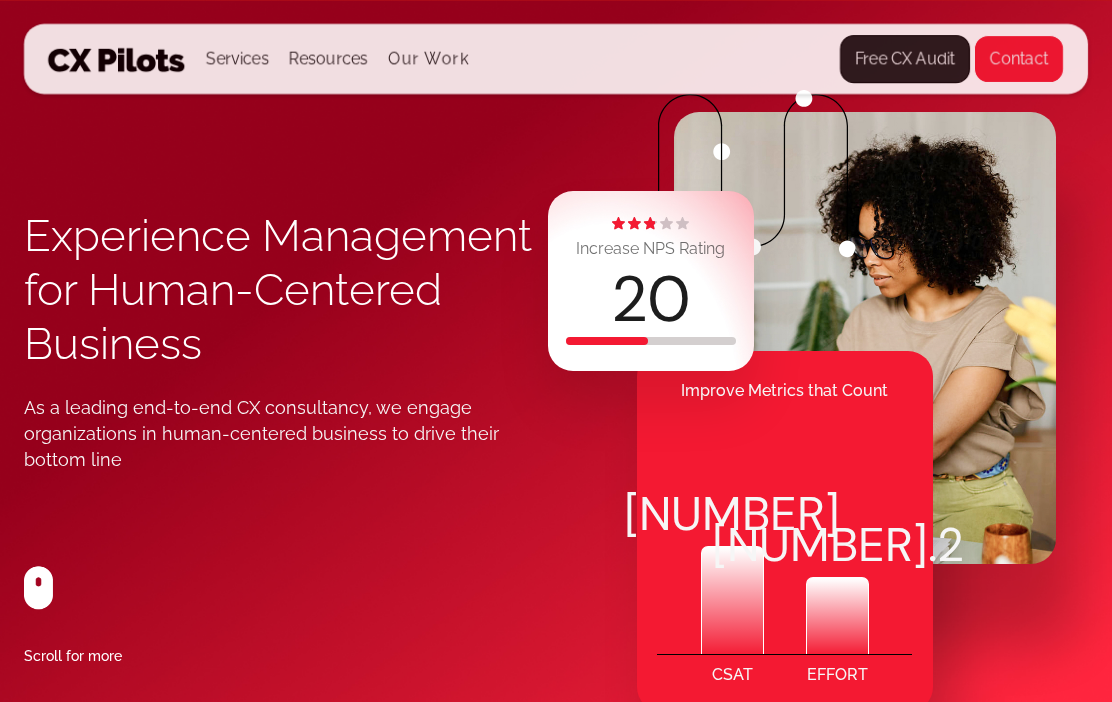 scroll, scrollTop: 0, scrollLeft: 0, axis: both 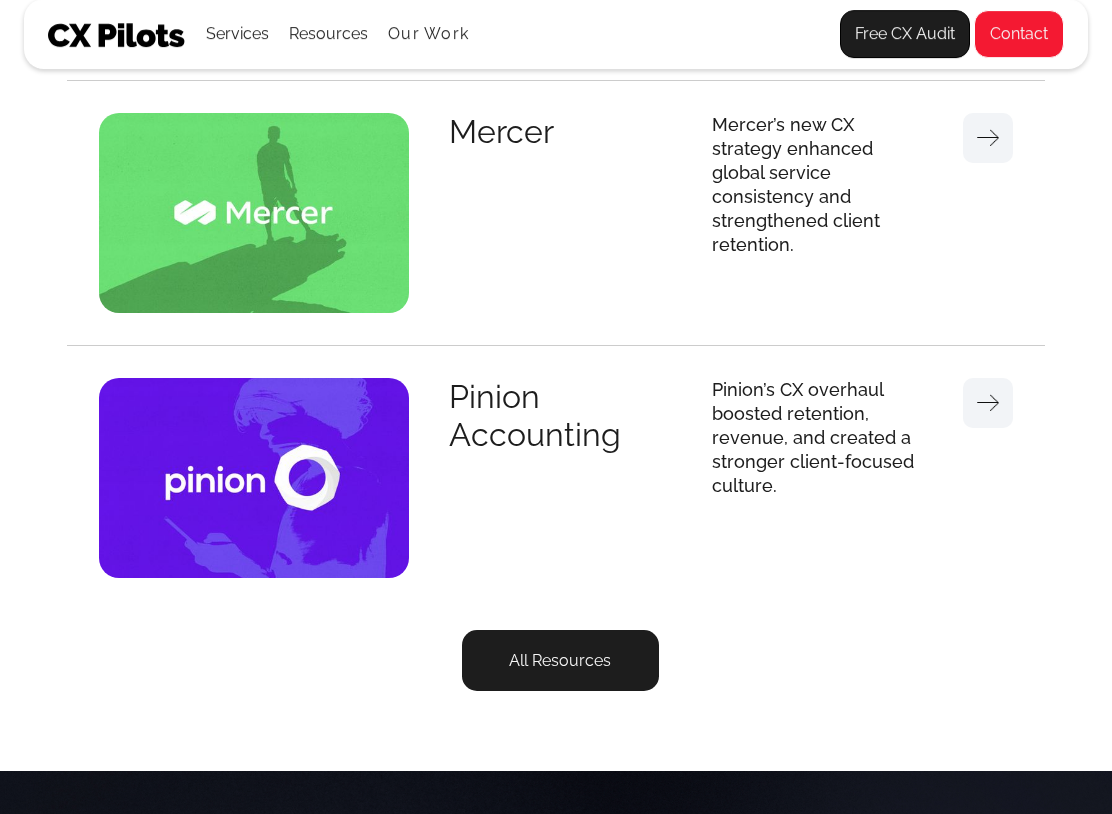 click on "All Resources" at bounding box center (560, 660) 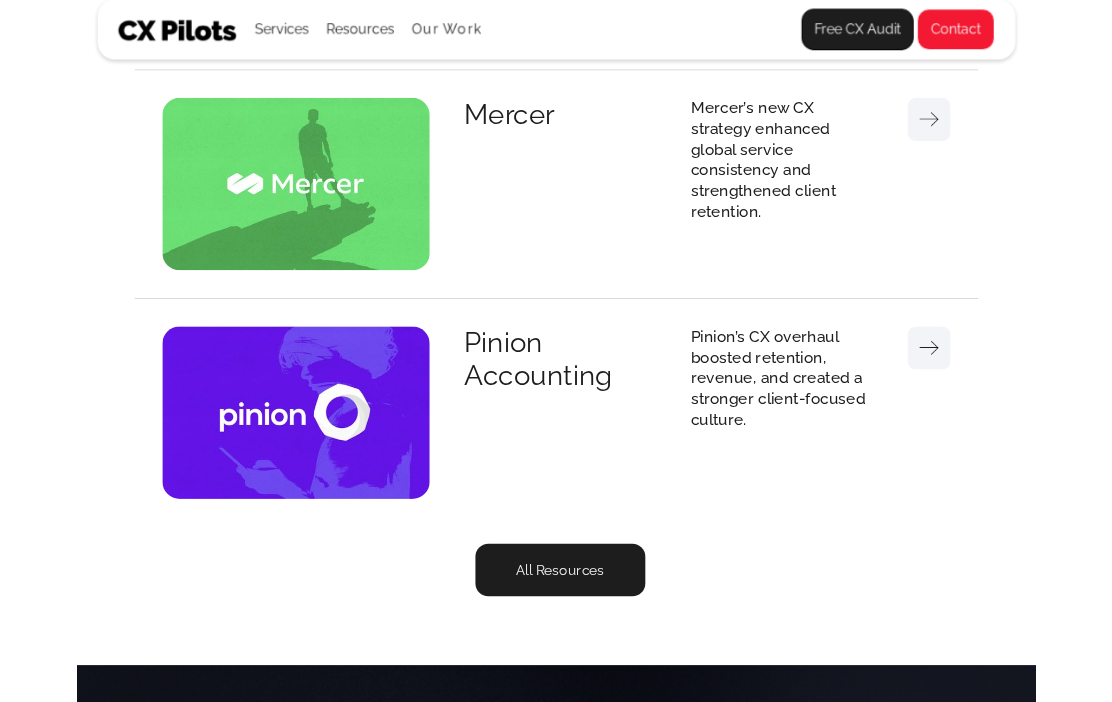 scroll, scrollTop: 6238, scrollLeft: 0, axis: vertical 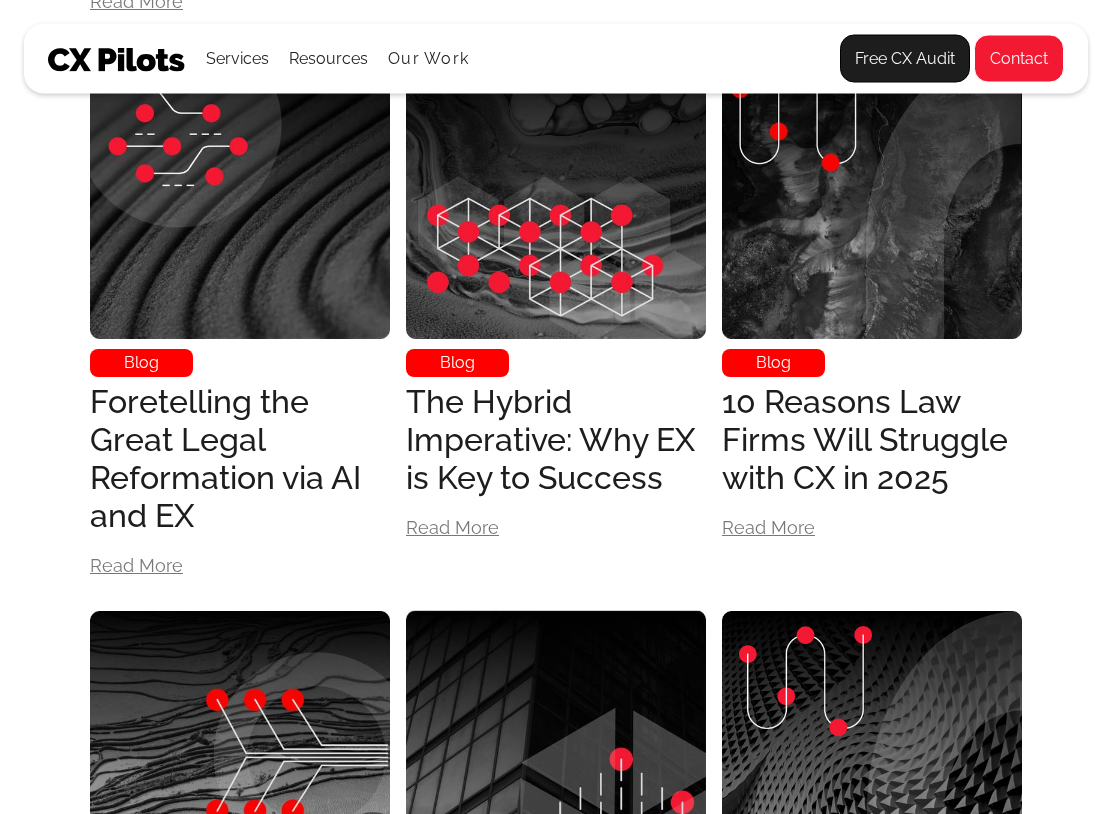 click on "10 Reasons Law Firms Will Struggle with CX in 2025" at bounding box center (872, 441) 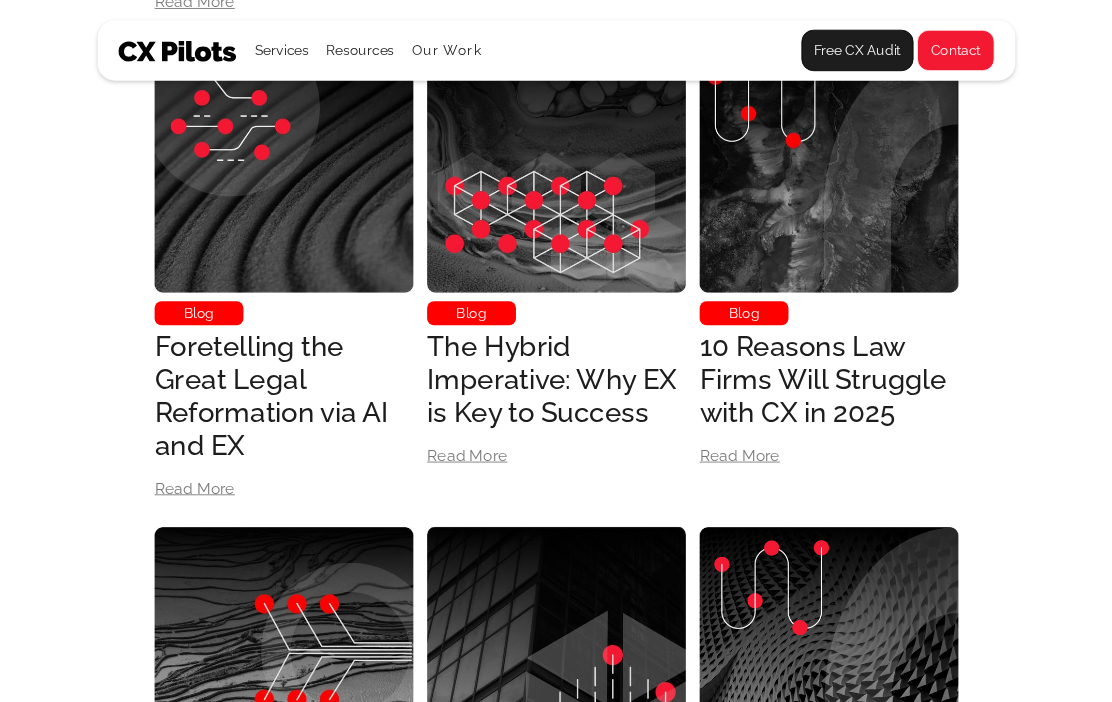 scroll, scrollTop: 2162, scrollLeft: 0, axis: vertical 